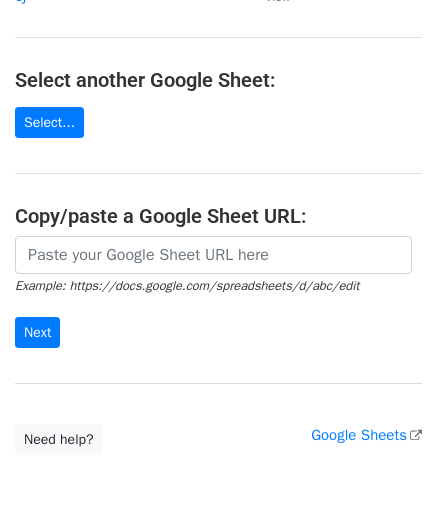 scroll, scrollTop: 283, scrollLeft: 0, axis: vertical 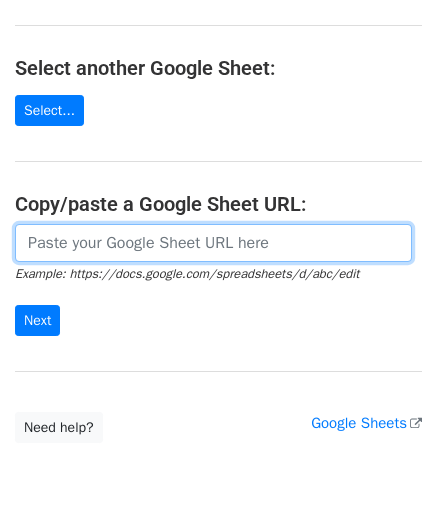 click at bounding box center (213, 243) 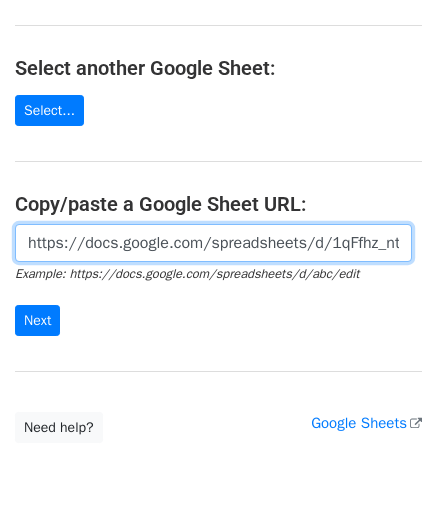 scroll, scrollTop: 0, scrollLeft: 446, axis: horizontal 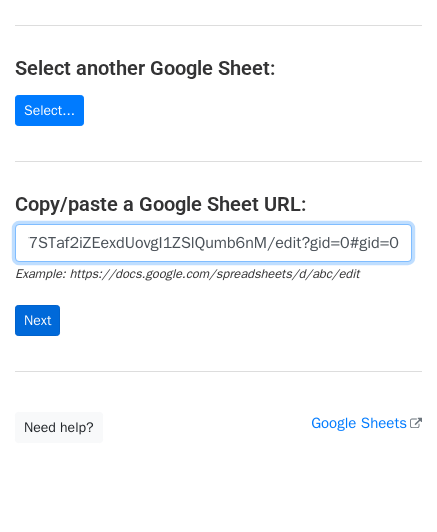 type on "https://docs.google.com/spreadsheets/d/1qFfhz_nt8tTZH2T7STaf2iZEexdUovgI1ZSlQumb6nM/edit?gid=0#gid=0" 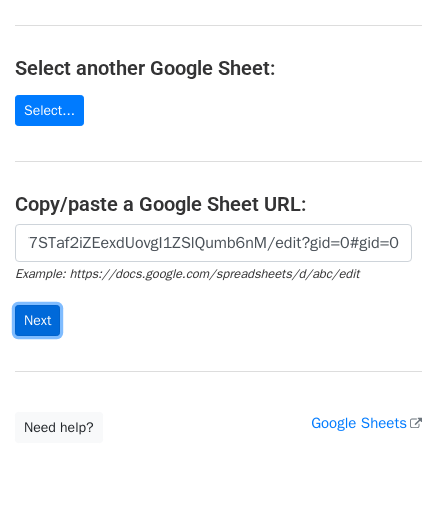 click on "Next" at bounding box center (37, 320) 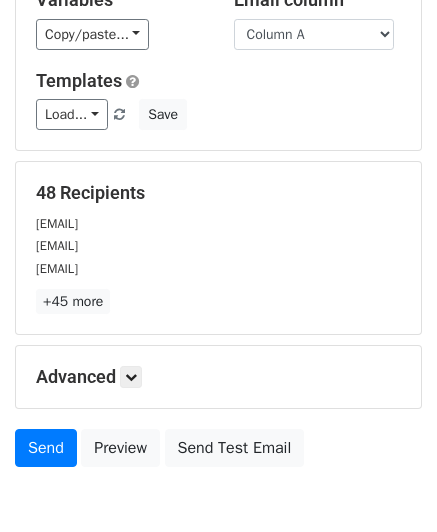 scroll, scrollTop: 158, scrollLeft: 0, axis: vertical 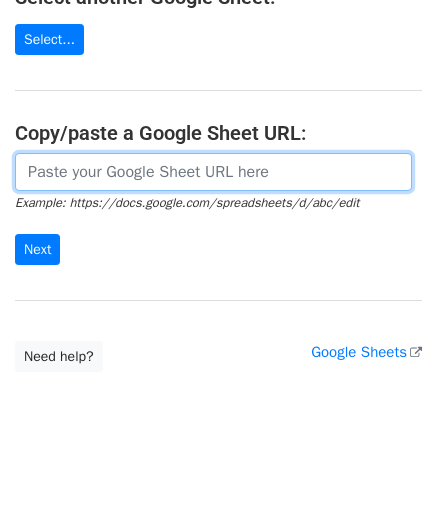 click at bounding box center [213, 172] 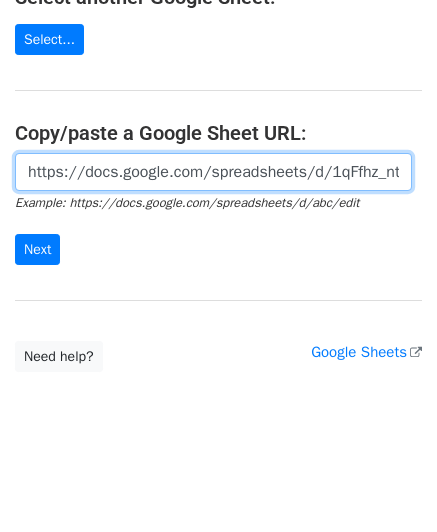 scroll, scrollTop: 0, scrollLeft: 446, axis: horizontal 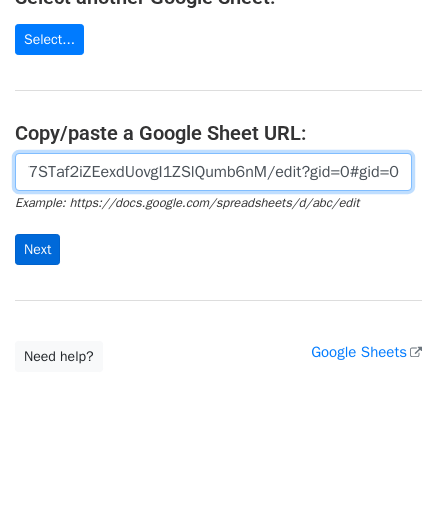 type on "https://docs.google.com/spreadsheets/d/1qFfhz_nt8tTZH2T7STaf2iZEexdUovgI1ZSlQumb6nM/edit?gid=0#gid=0" 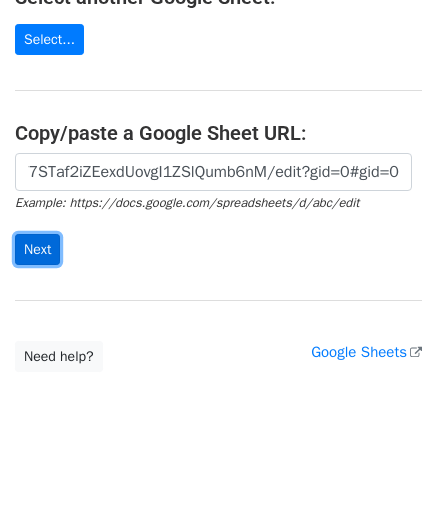 click on "Next" at bounding box center [37, 249] 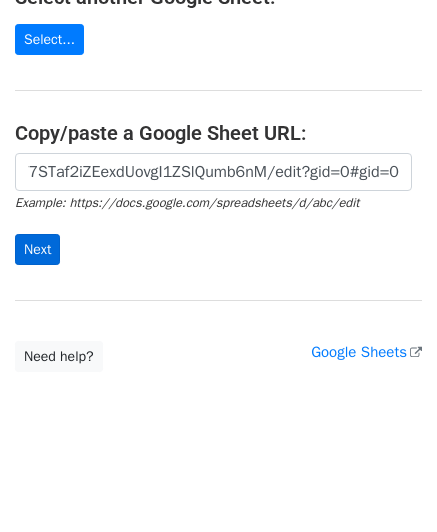 scroll, scrollTop: 0, scrollLeft: 0, axis: both 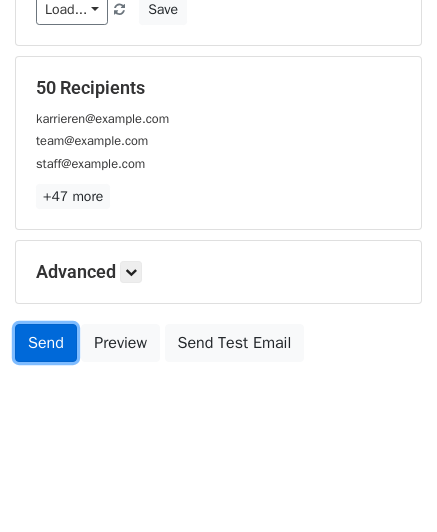 click on "Send" at bounding box center [46, 343] 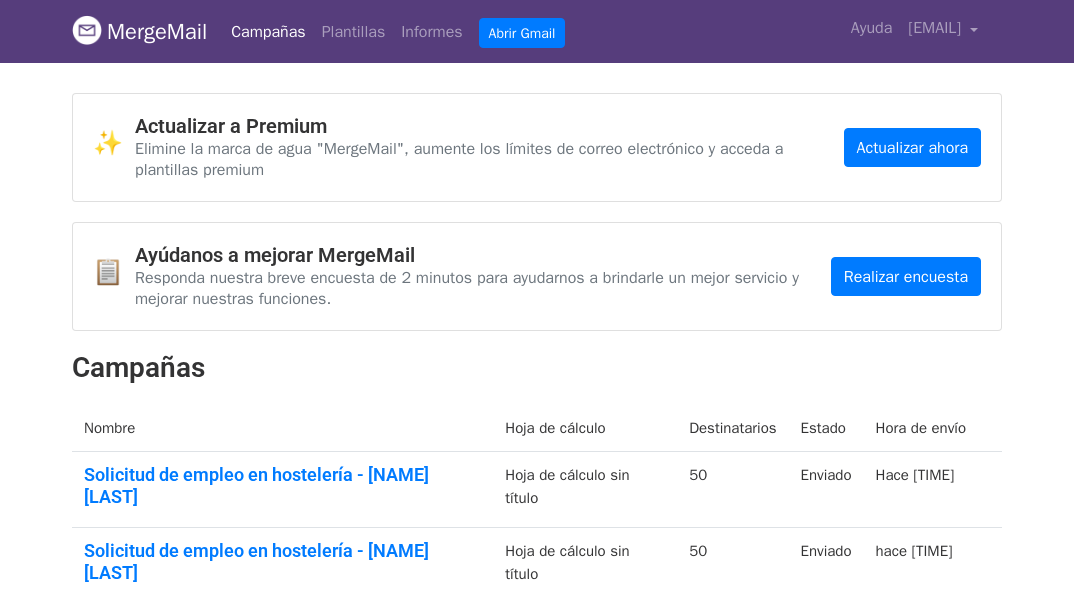 scroll, scrollTop: 0, scrollLeft: 0, axis: both 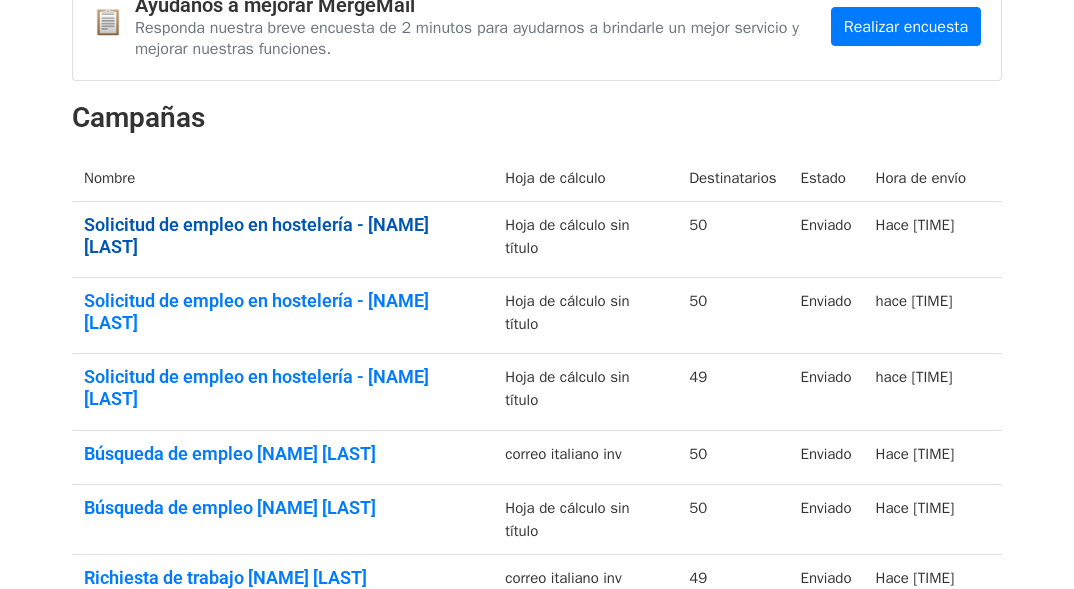 click on "Solicitud de empleo en hostelería - Tomas Oubiña" at bounding box center [256, 235] 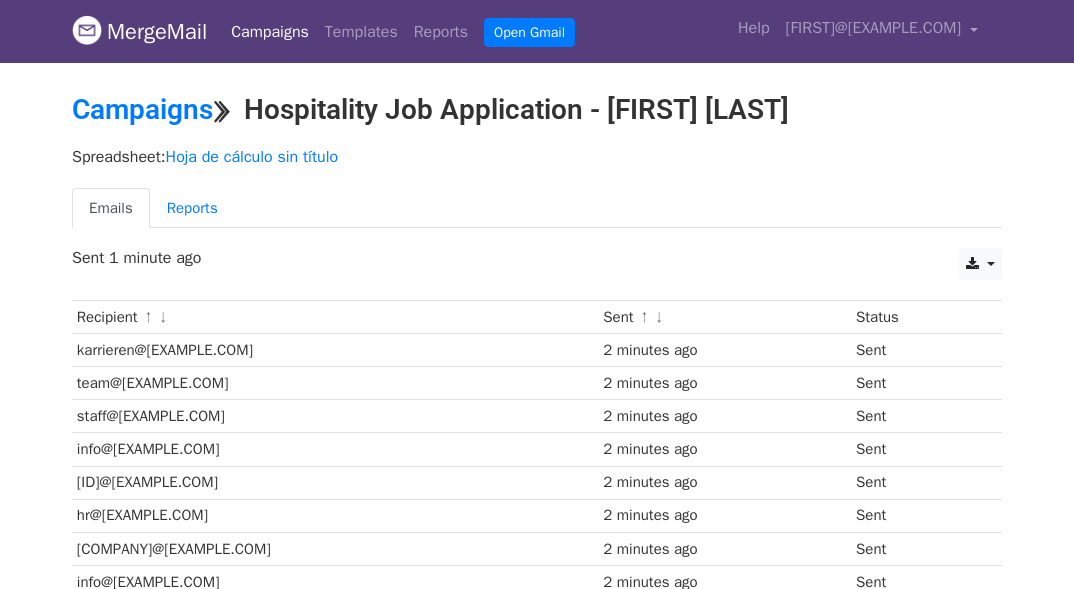 scroll, scrollTop: 0, scrollLeft: 0, axis: both 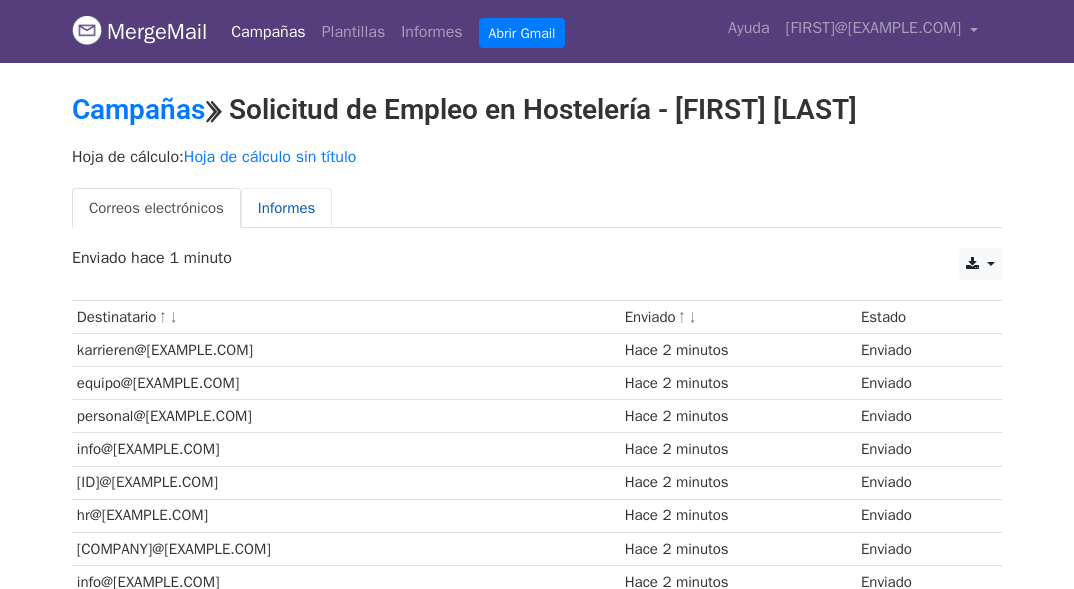 click on "Informes" at bounding box center (287, 208) 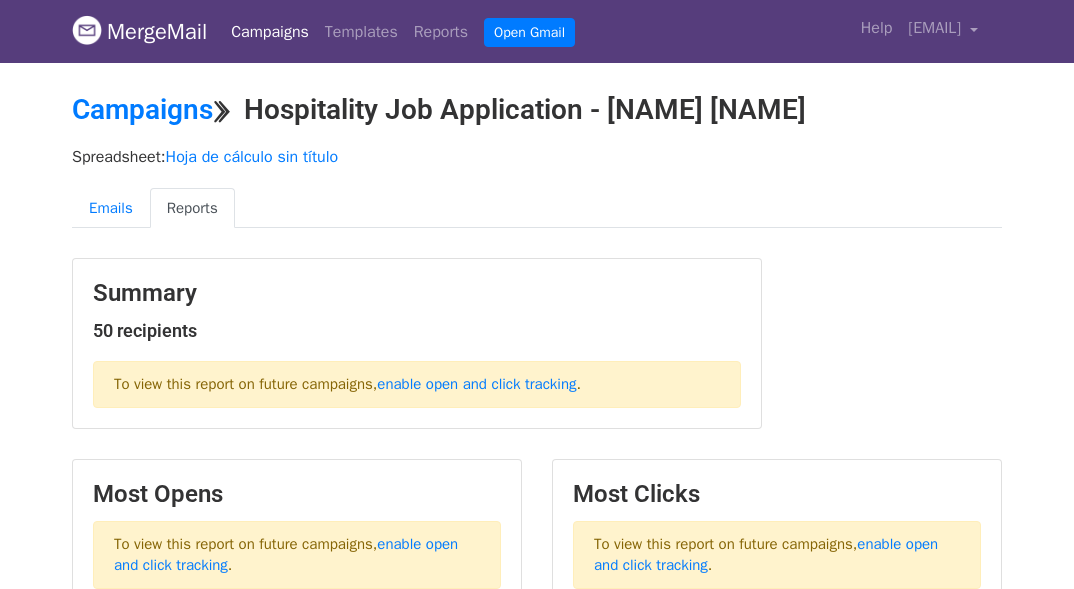 scroll, scrollTop: 0, scrollLeft: 0, axis: both 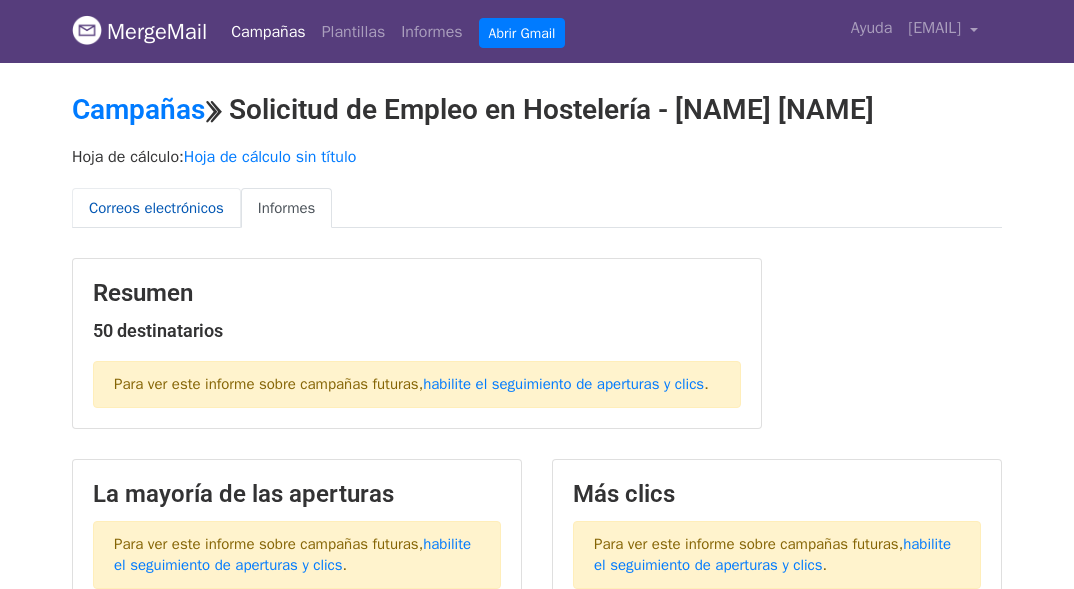 click on "Correos electrónicos" at bounding box center [156, 208] 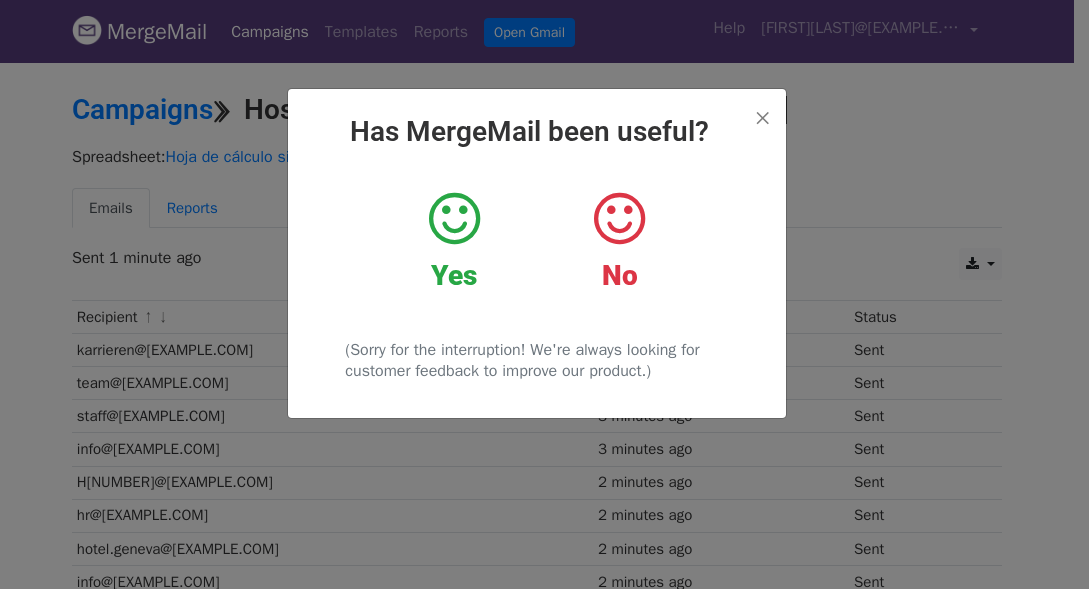 scroll, scrollTop: 0, scrollLeft: 0, axis: both 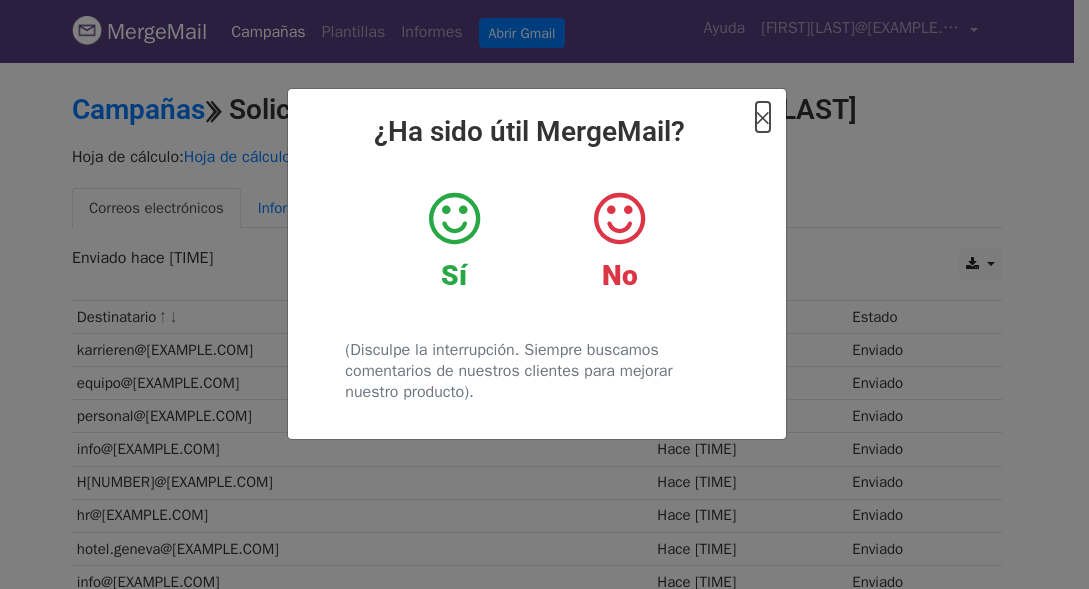 click on "×" at bounding box center [763, 117] 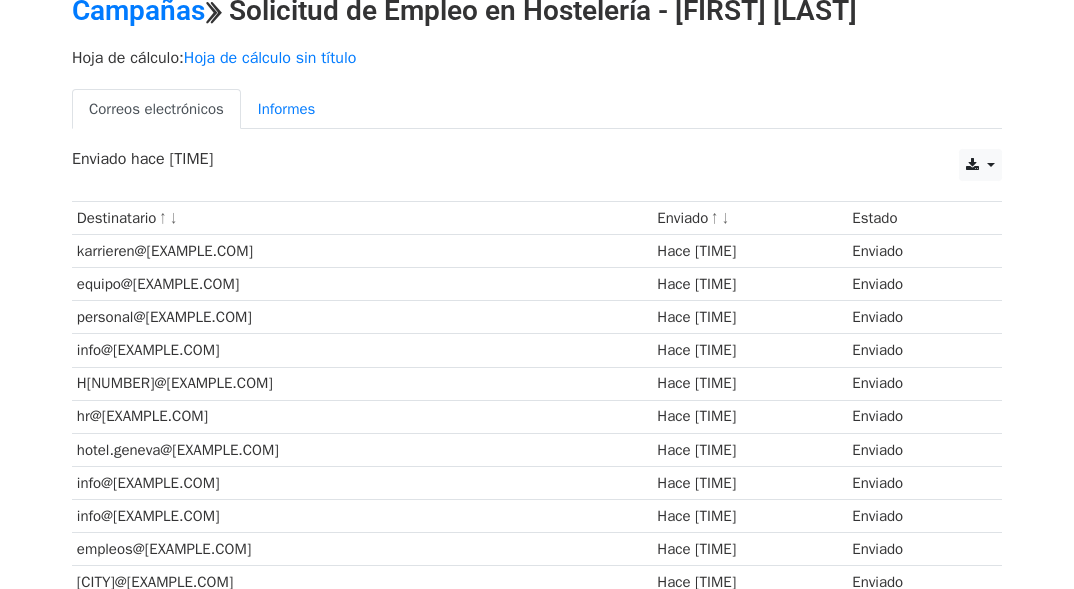 scroll, scrollTop: 0, scrollLeft: 0, axis: both 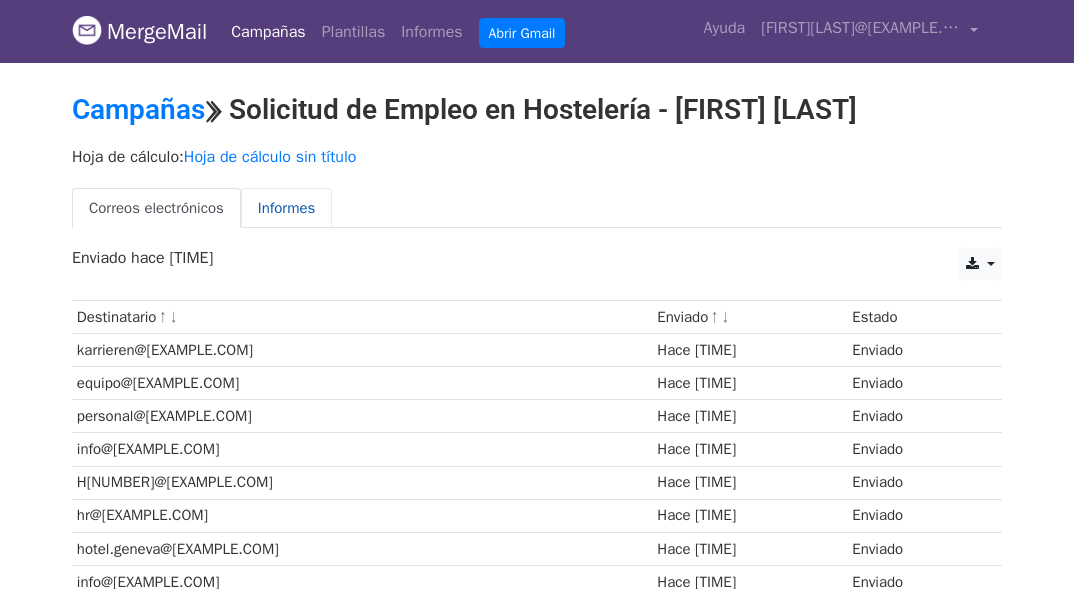 click on "Informes" at bounding box center [287, 208] 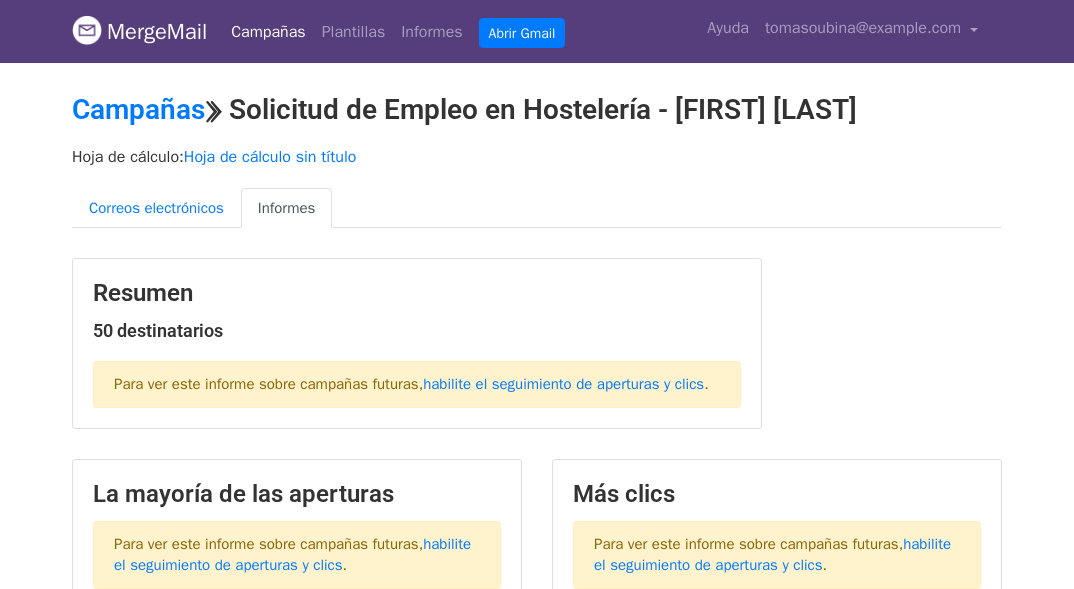 scroll, scrollTop: 0, scrollLeft: 0, axis: both 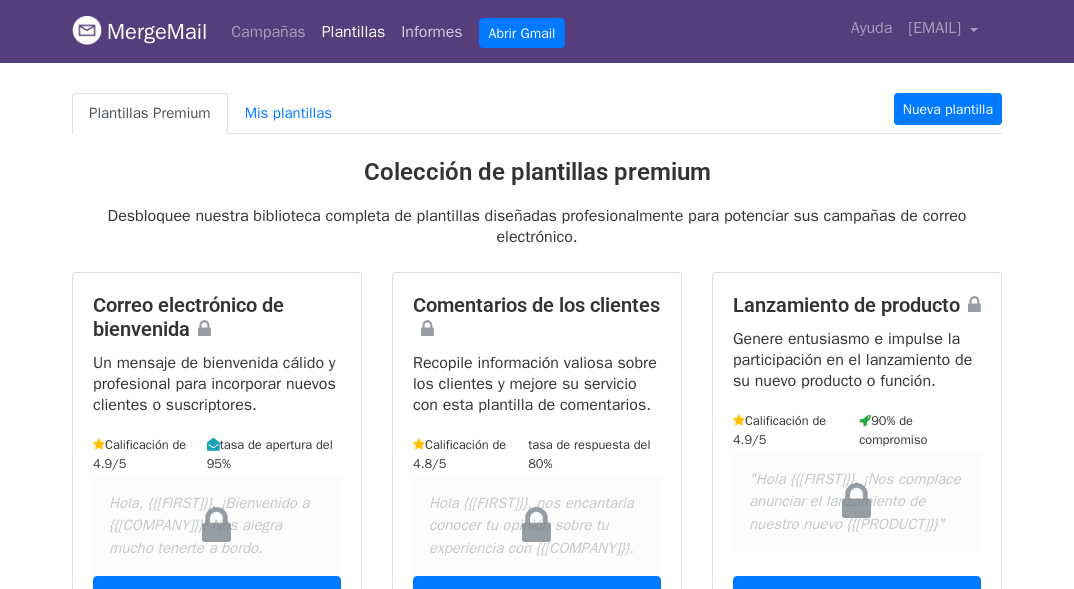 click on "Informes" at bounding box center (431, 32) 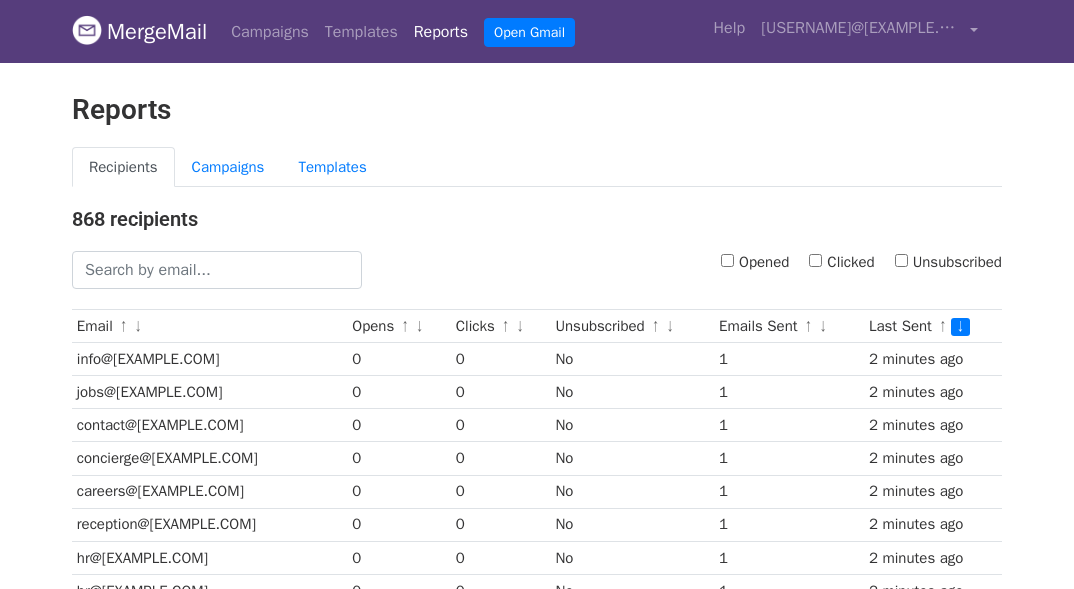 scroll, scrollTop: 0, scrollLeft: 0, axis: both 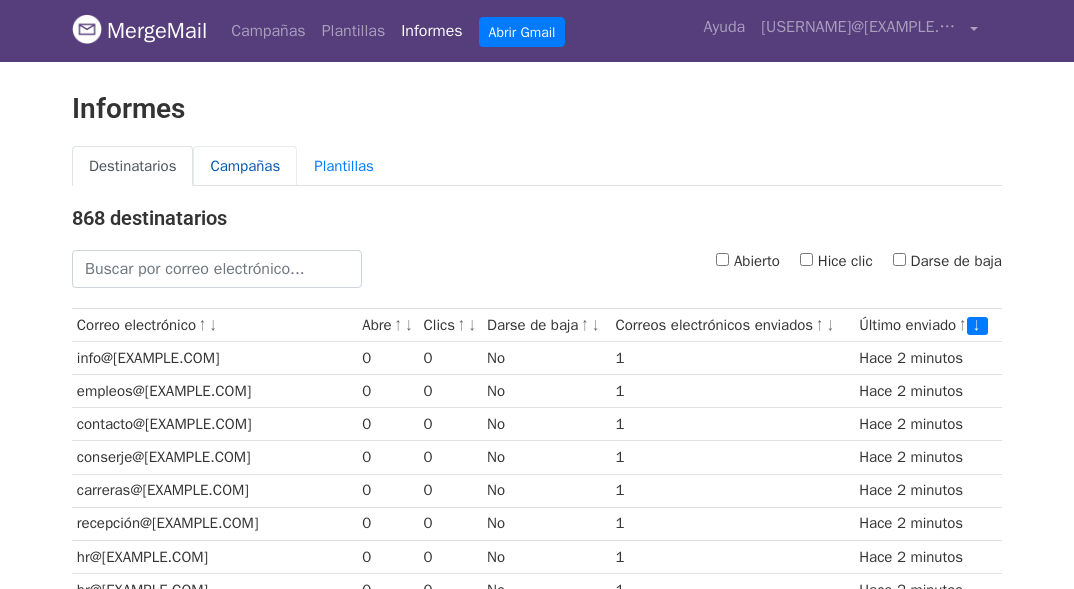 click on "Campañas" at bounding box center (245, 166) 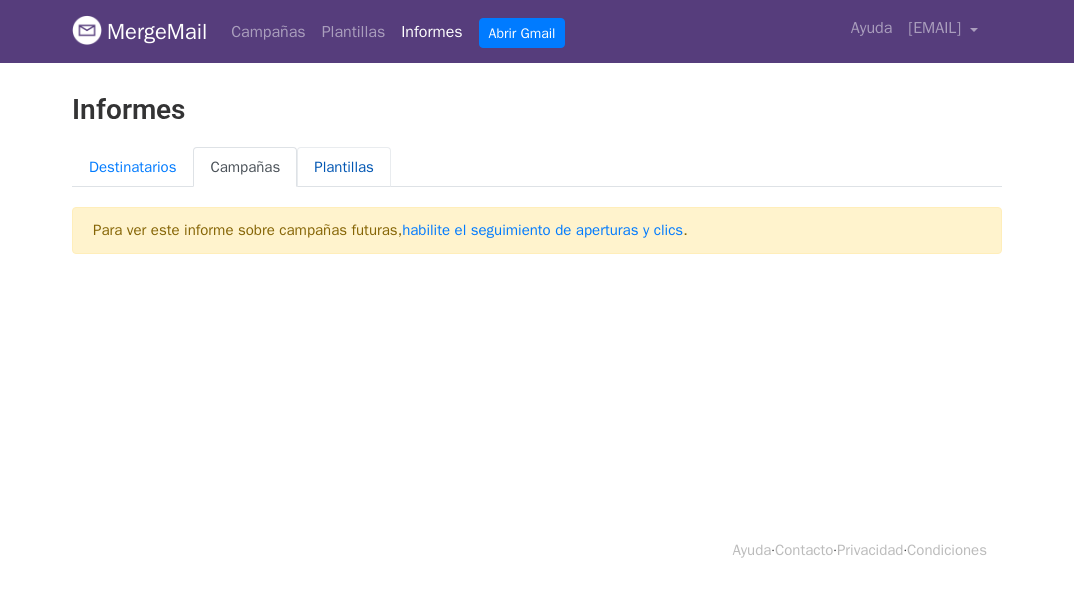 scroll, scrollTop: 0, scrollLeft: 0, axis: both 